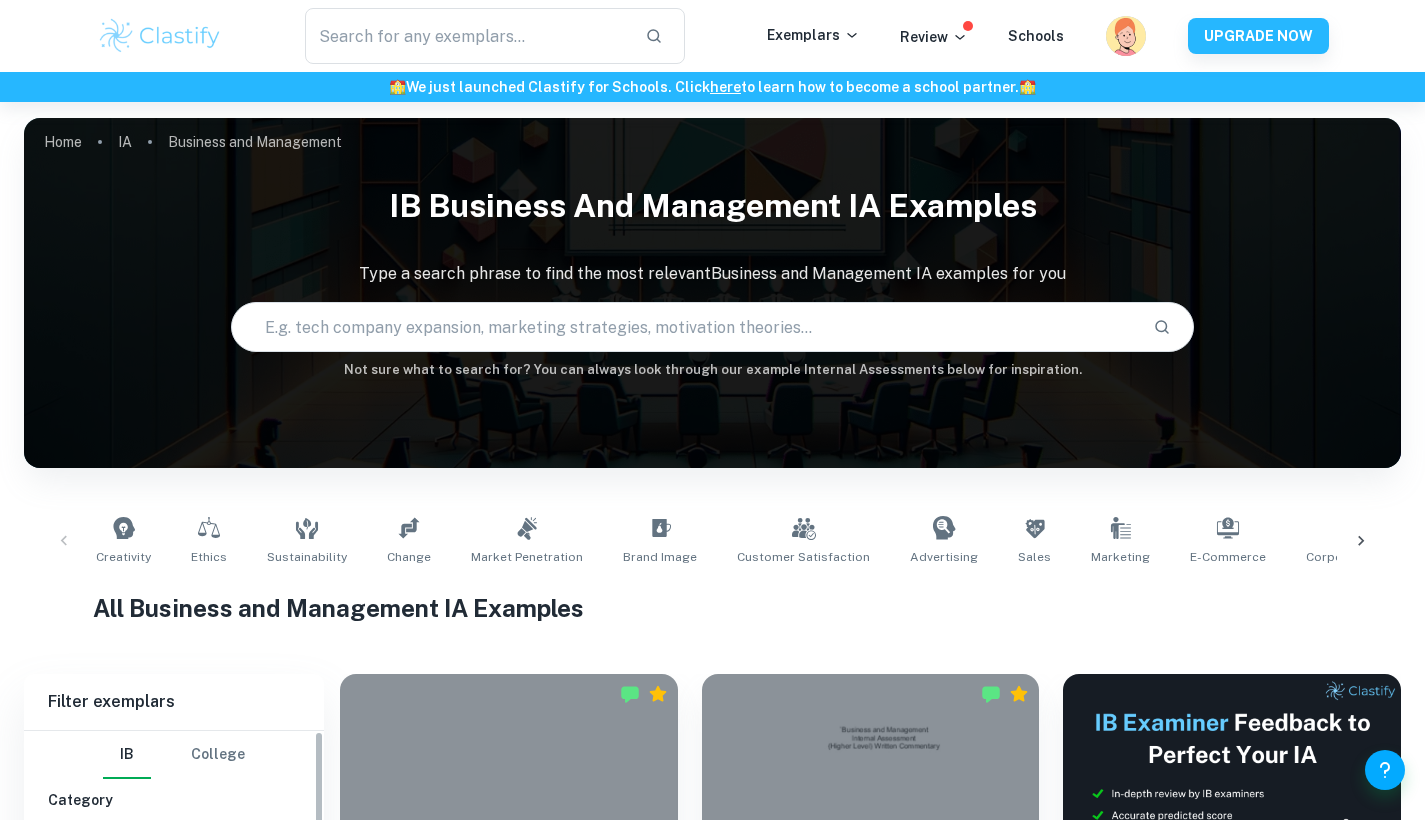 scroll, scrollTop: 417, scrollLeft: 0, axis: vertical 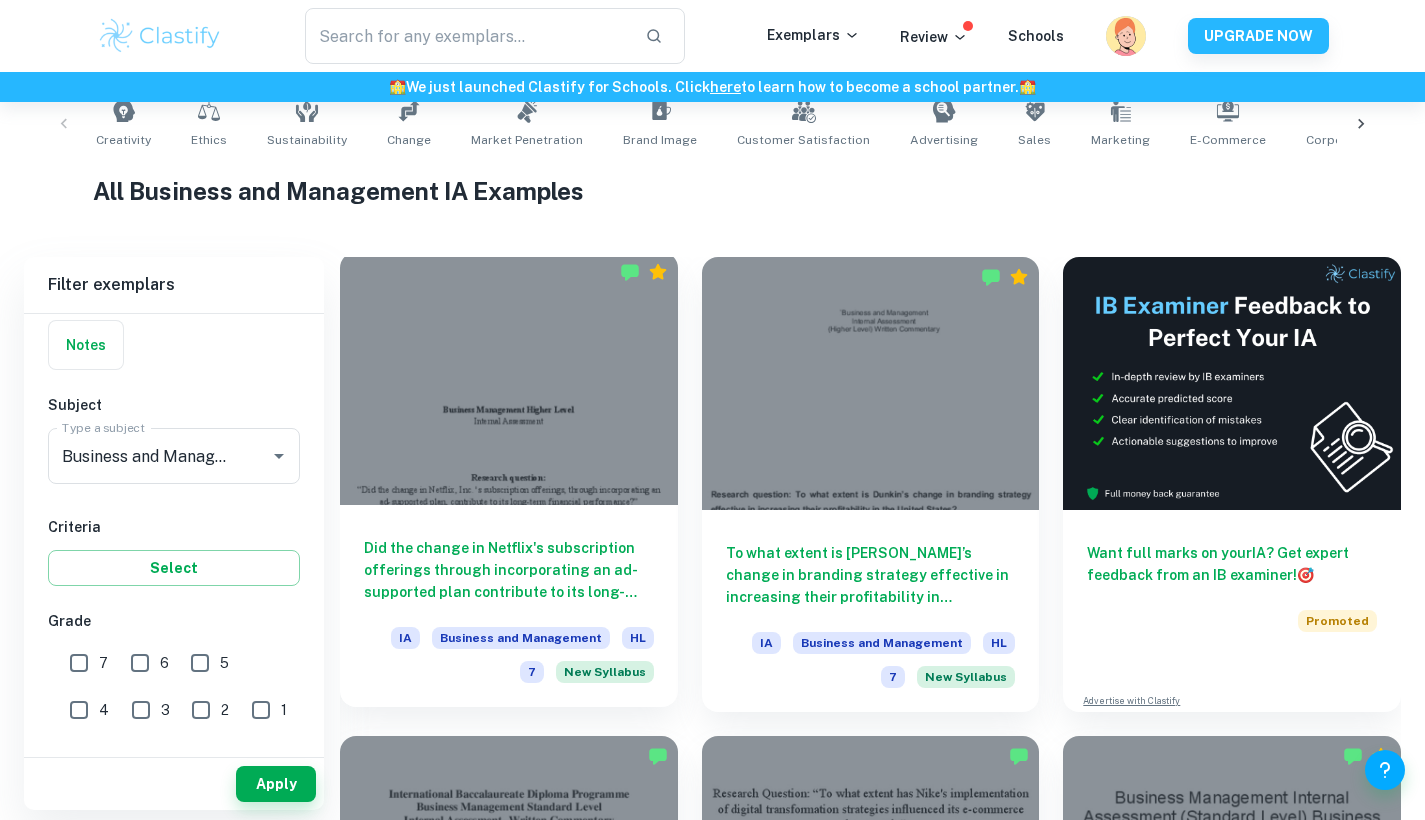 click at bounding box center (509, 378) 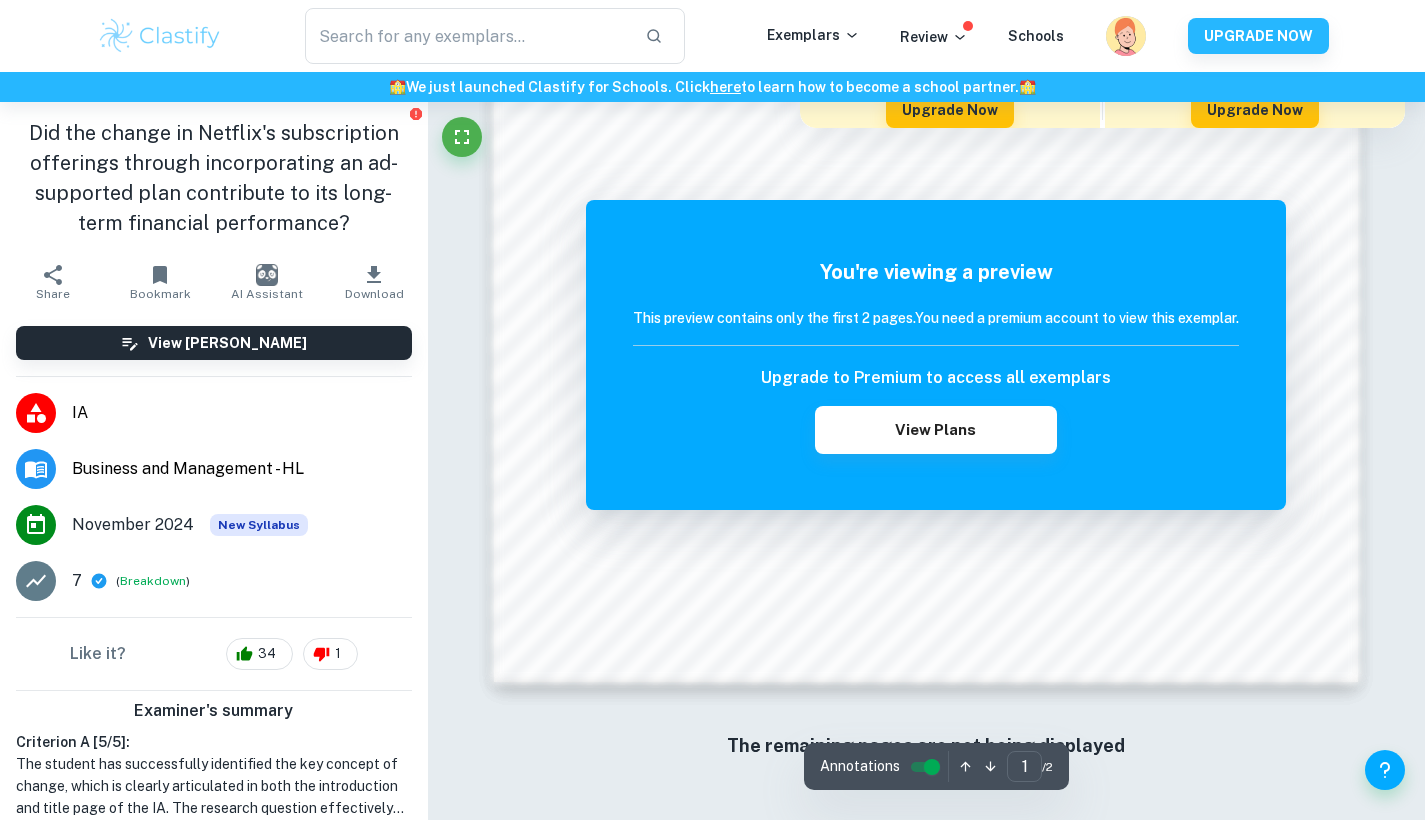 scroll, scrollTop: 1890, scrollLeft: 0, axis: vertical 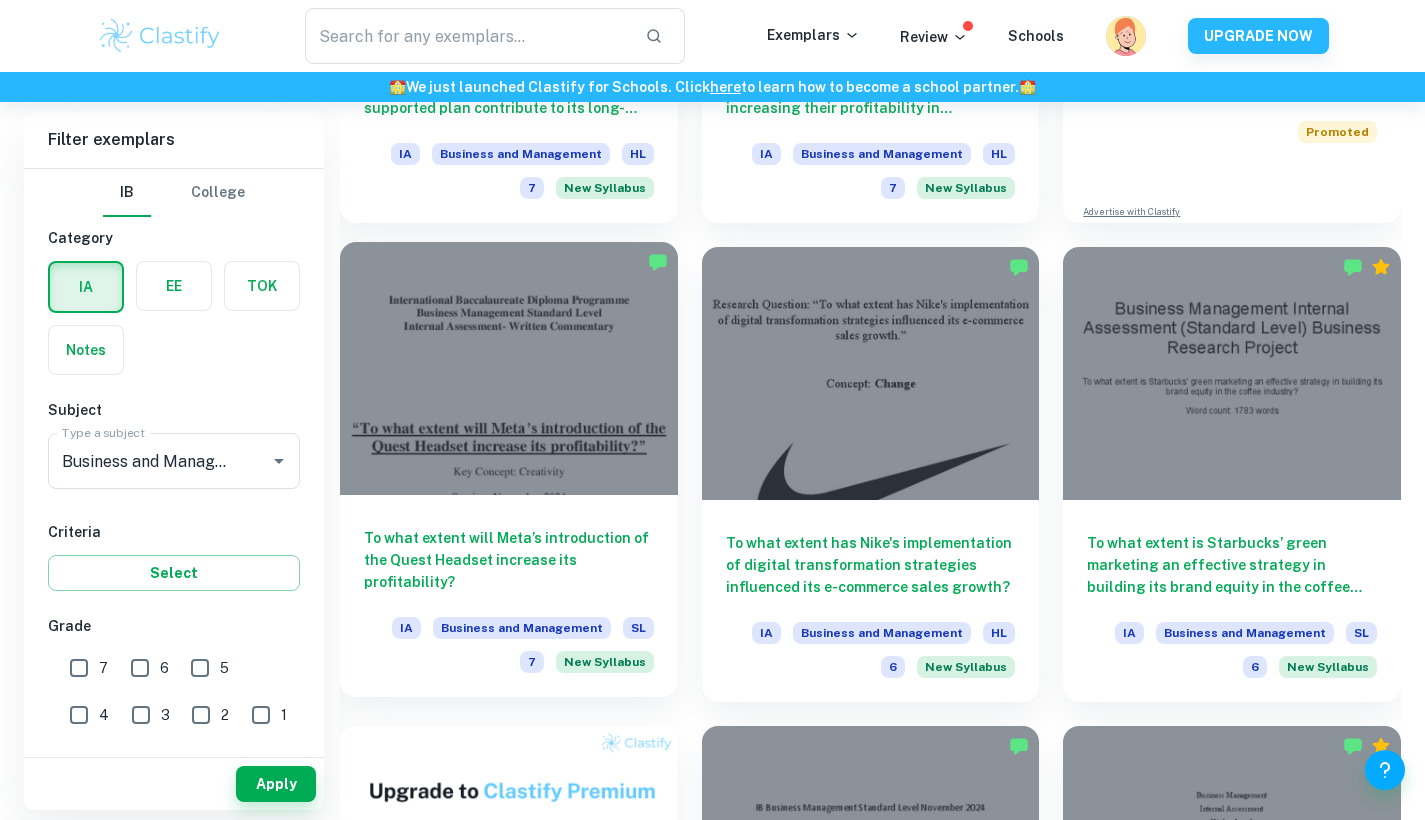 click at bounding box center [509, 368] 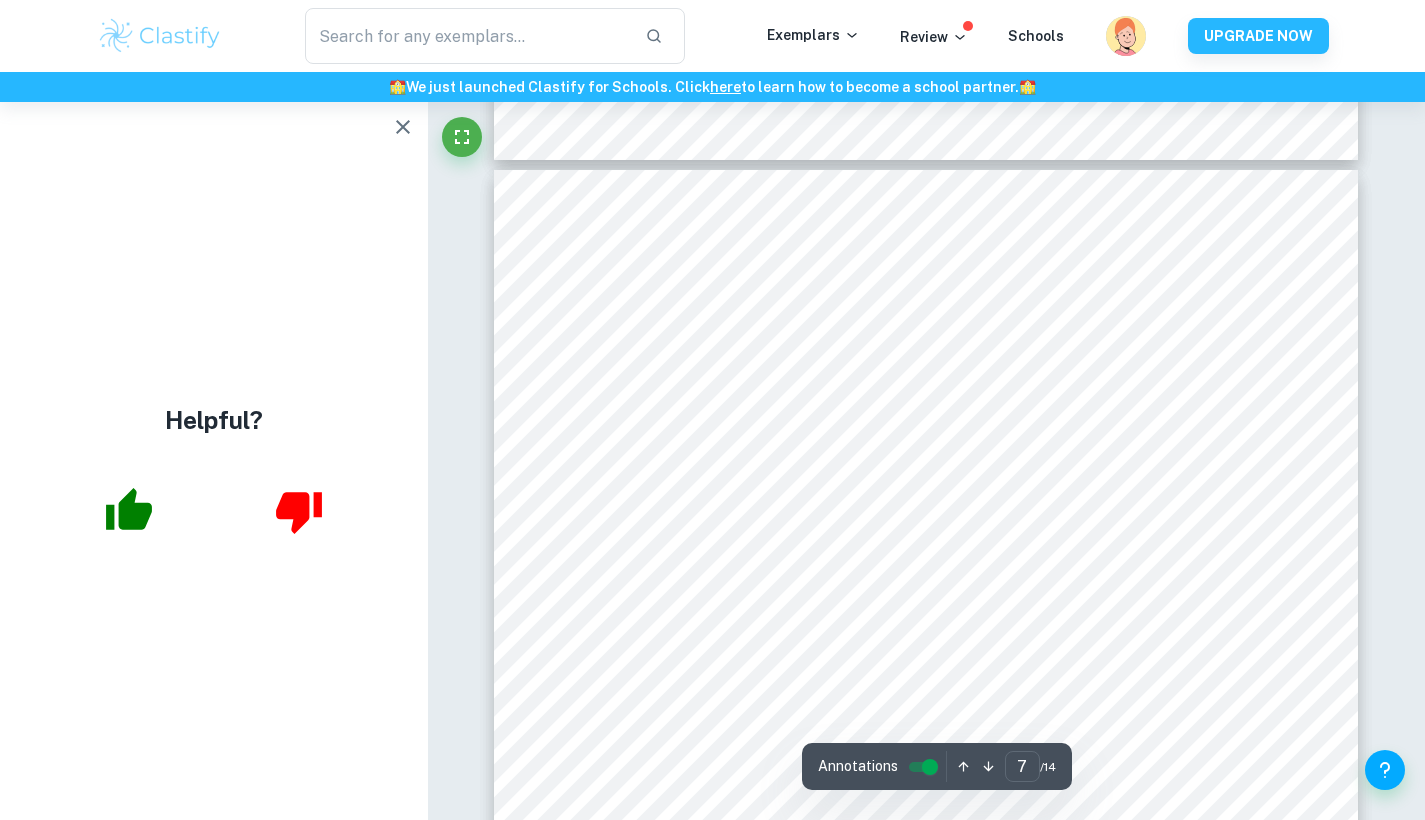scroll, scrollTop: 7624, scrollLeft: 0, axis: vertical 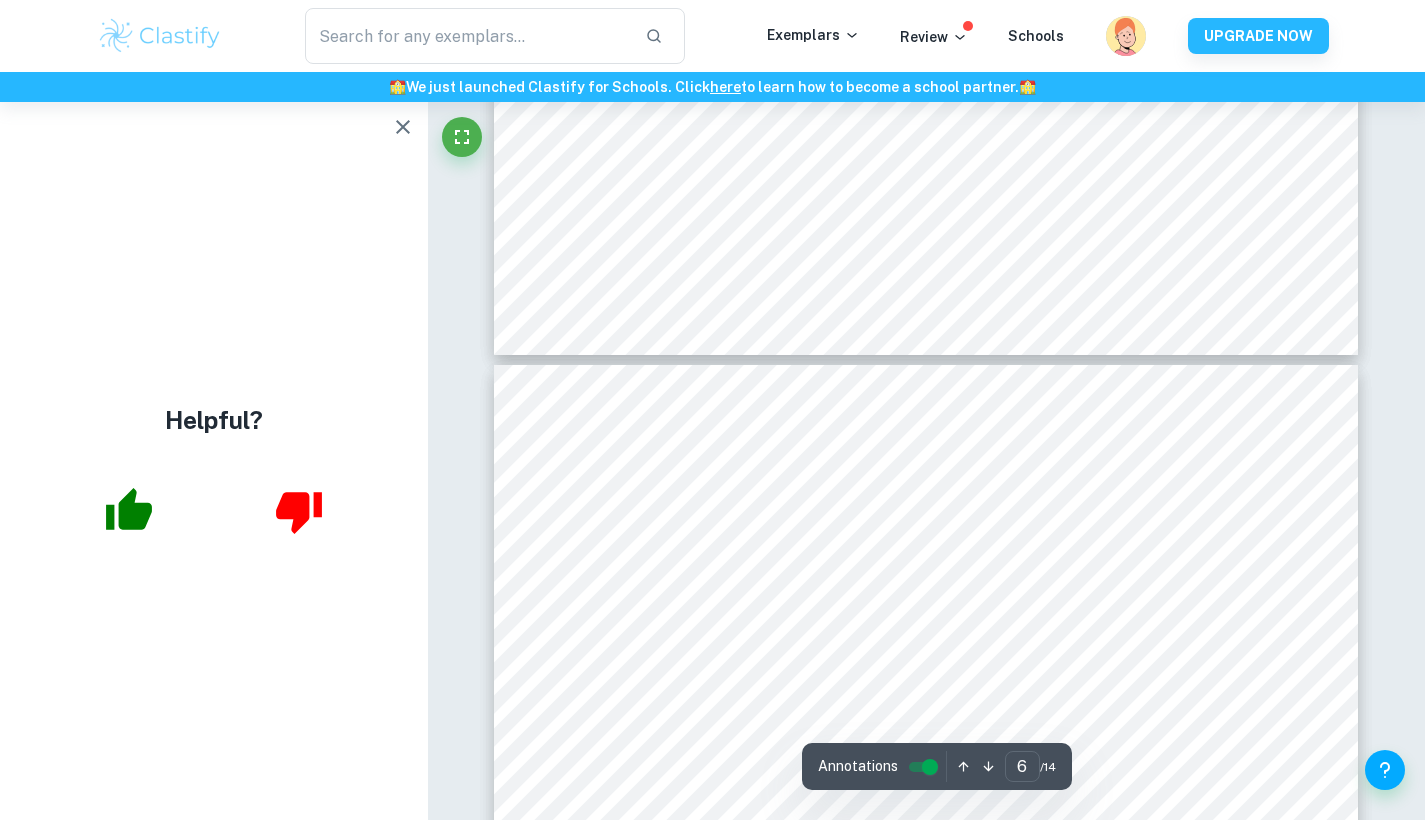 type on "7" 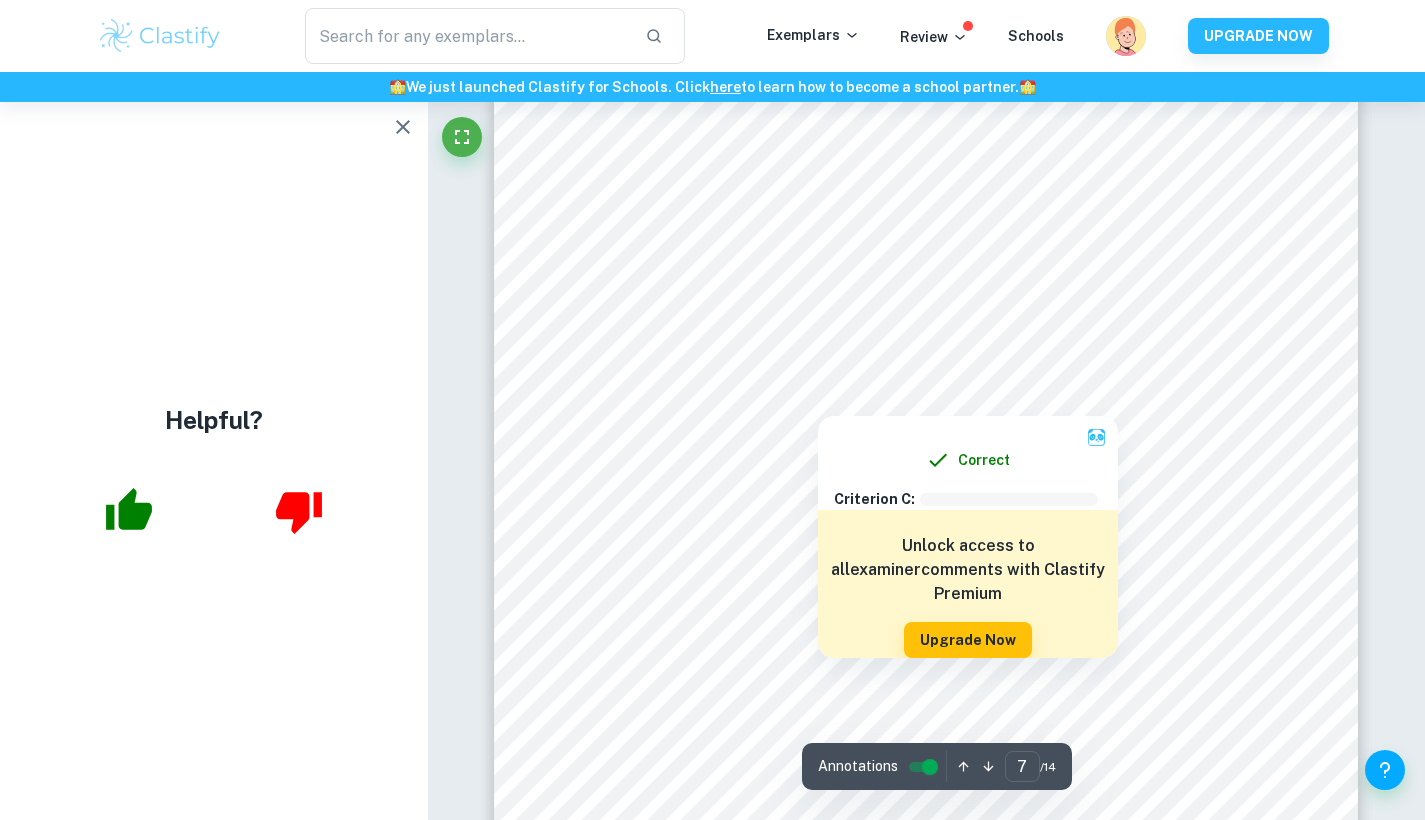 scroll, scrollTop: 7996, scrollLeft: 0, axis: vertical 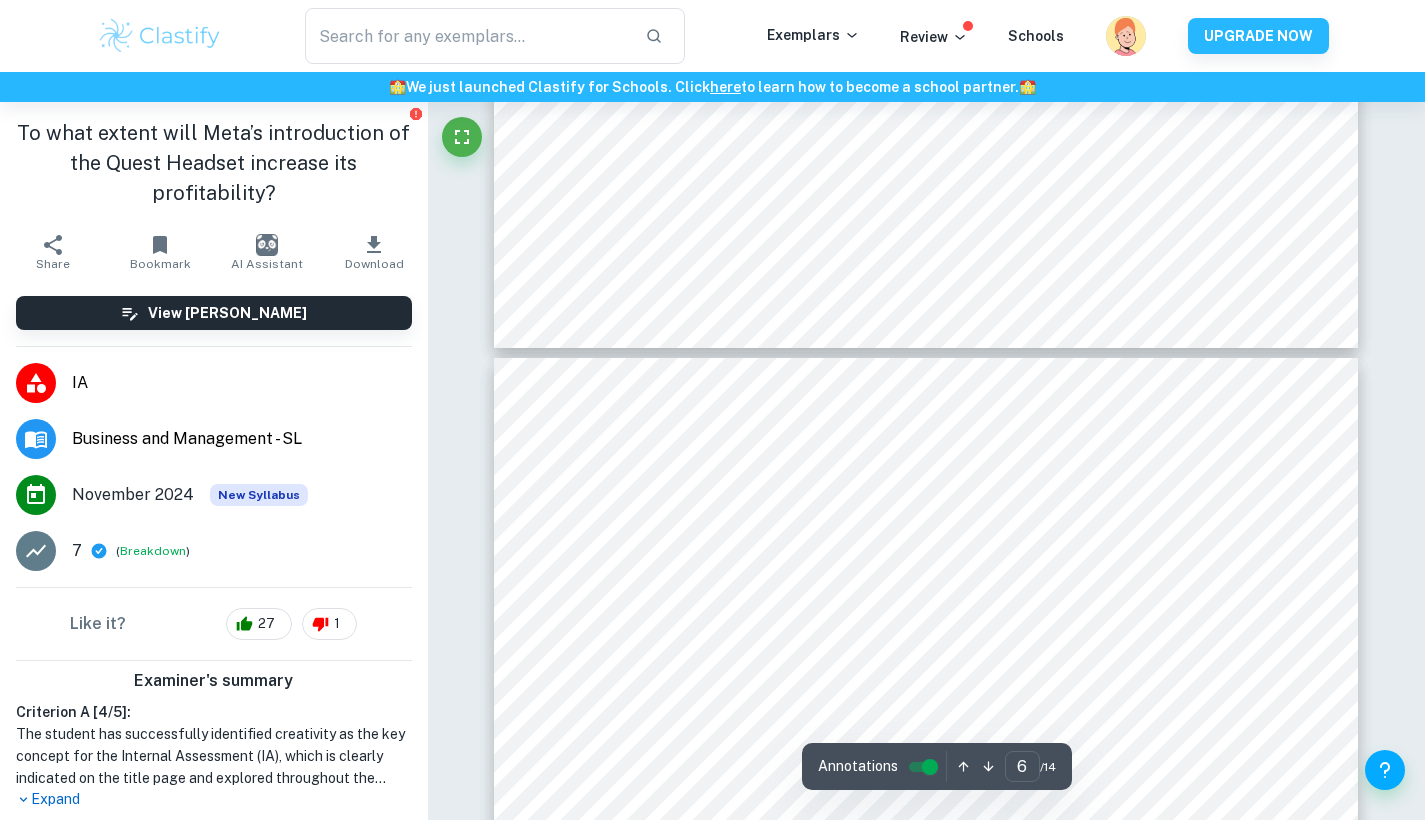 type on "5" 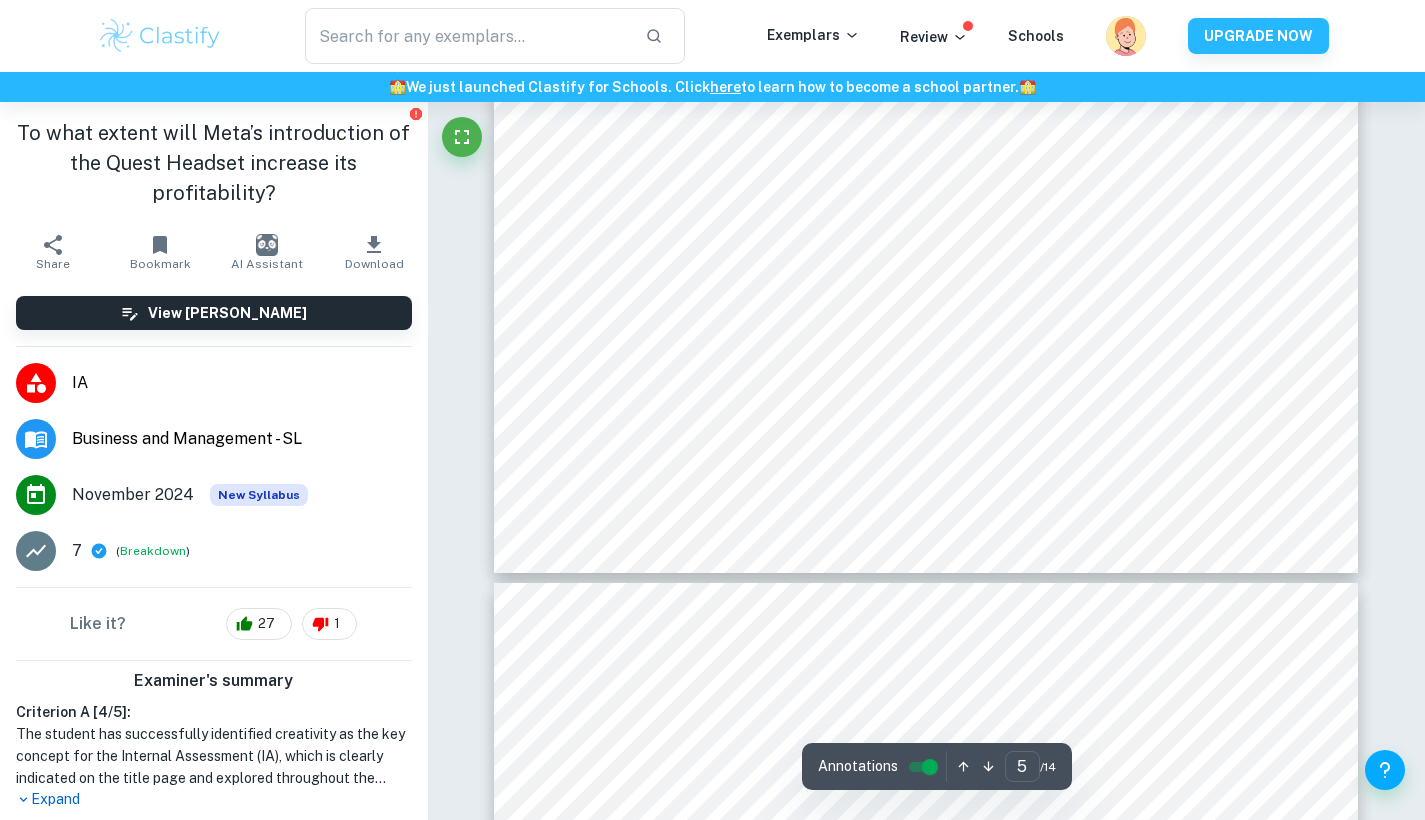 scroll, scrollTop: 5560, scrollLeft: 0, axis: vertical 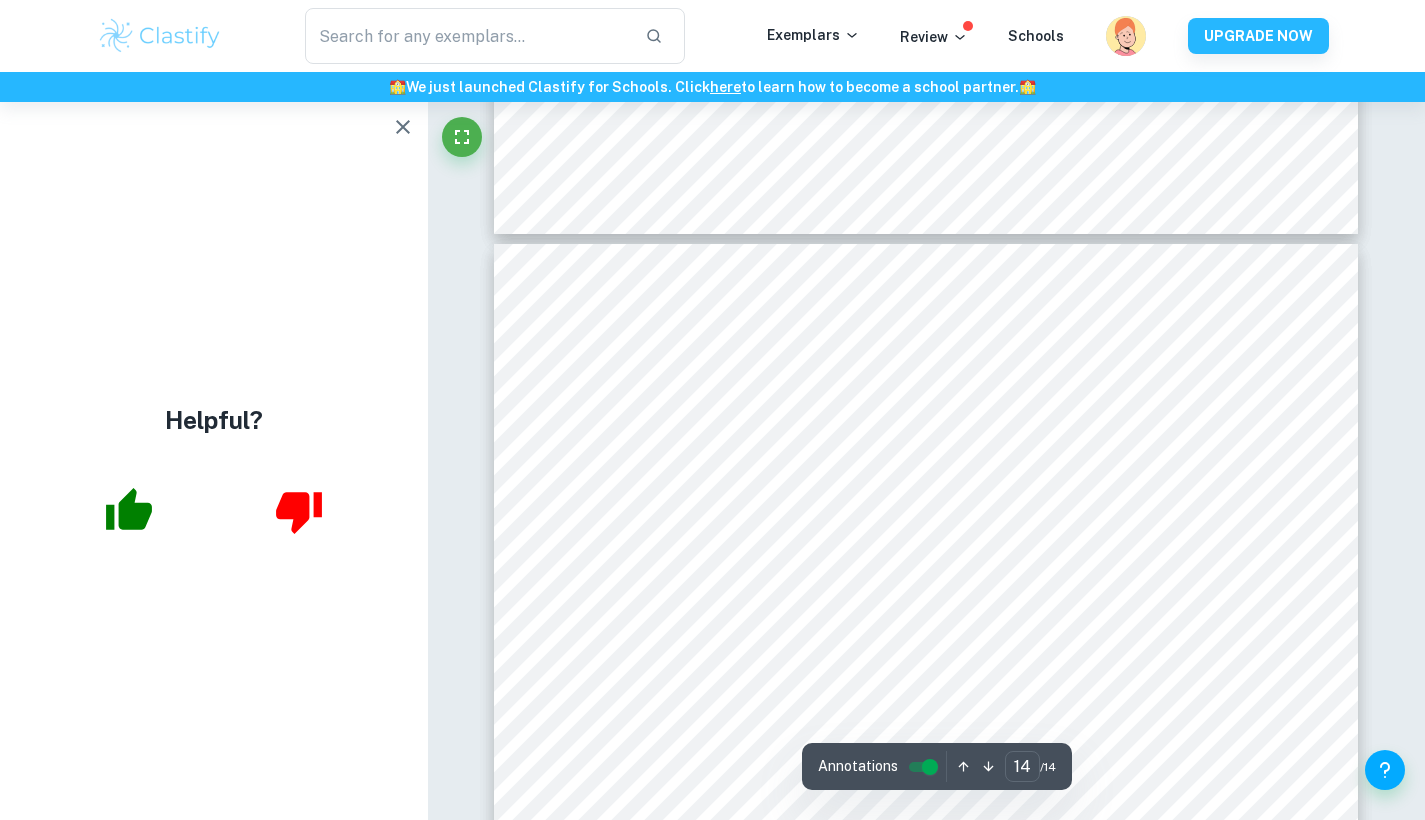 type on "13" 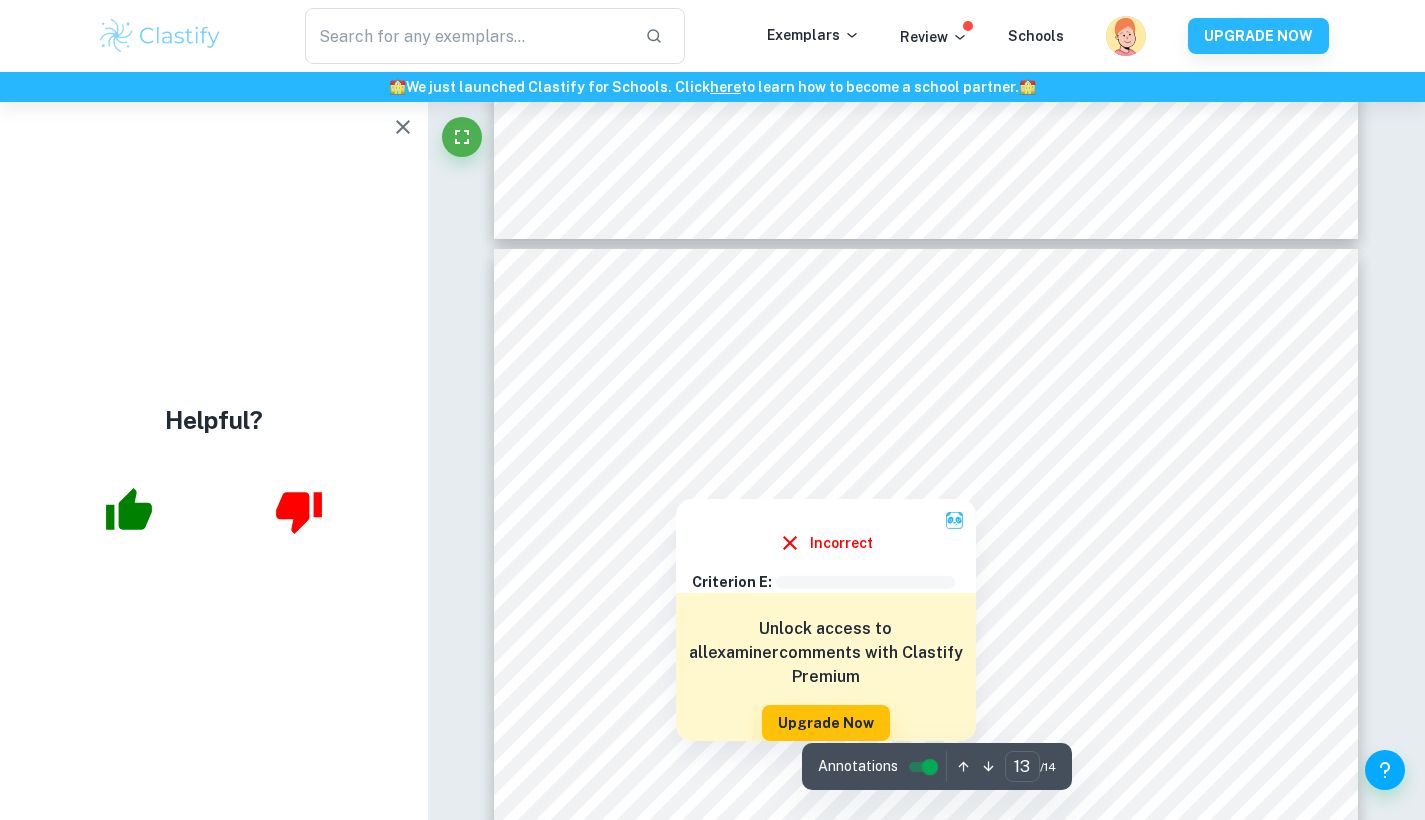 scroll, scrollTop: 15094, scrollLeft: 0, axis: vertical 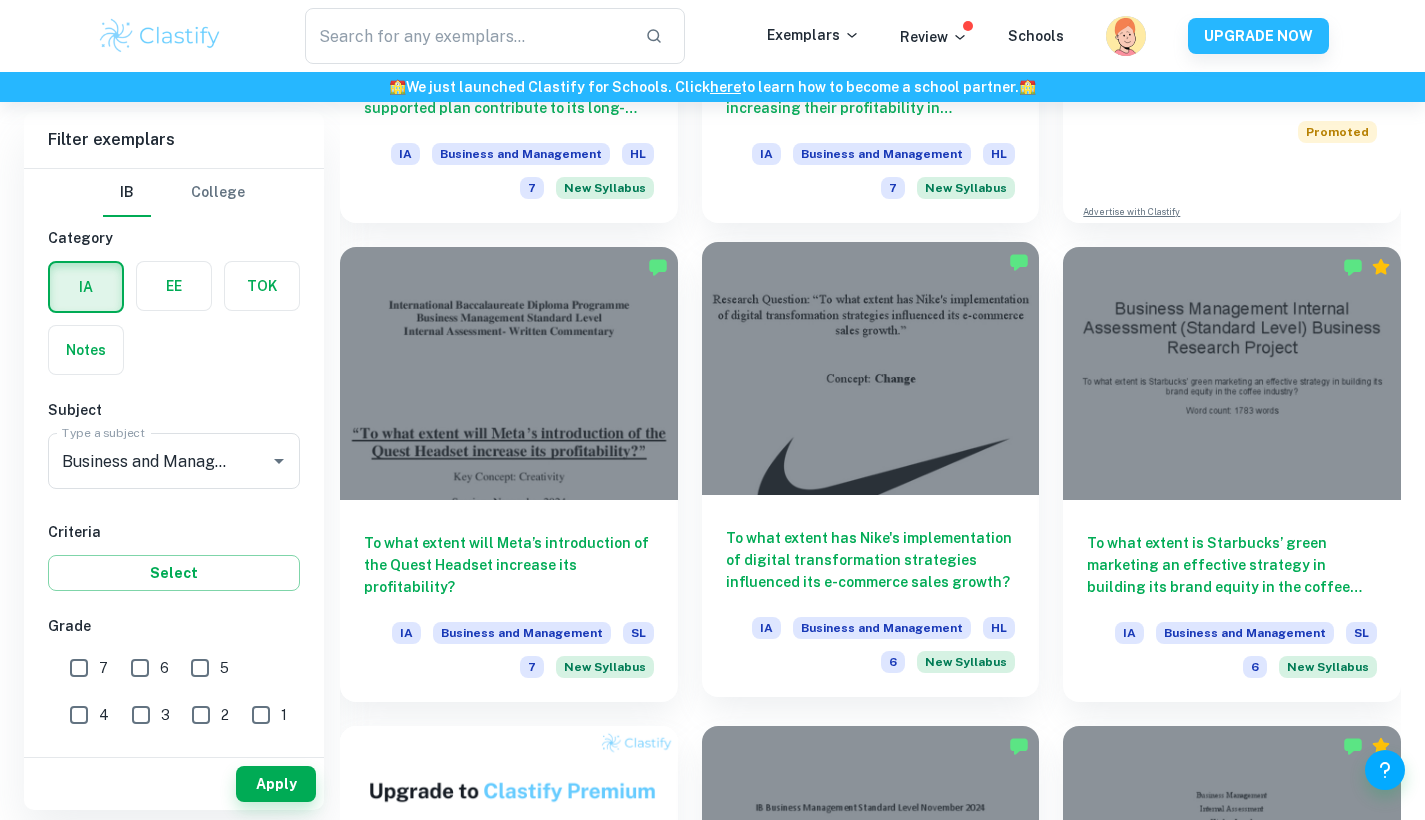 click at bounding box center (871, 368) 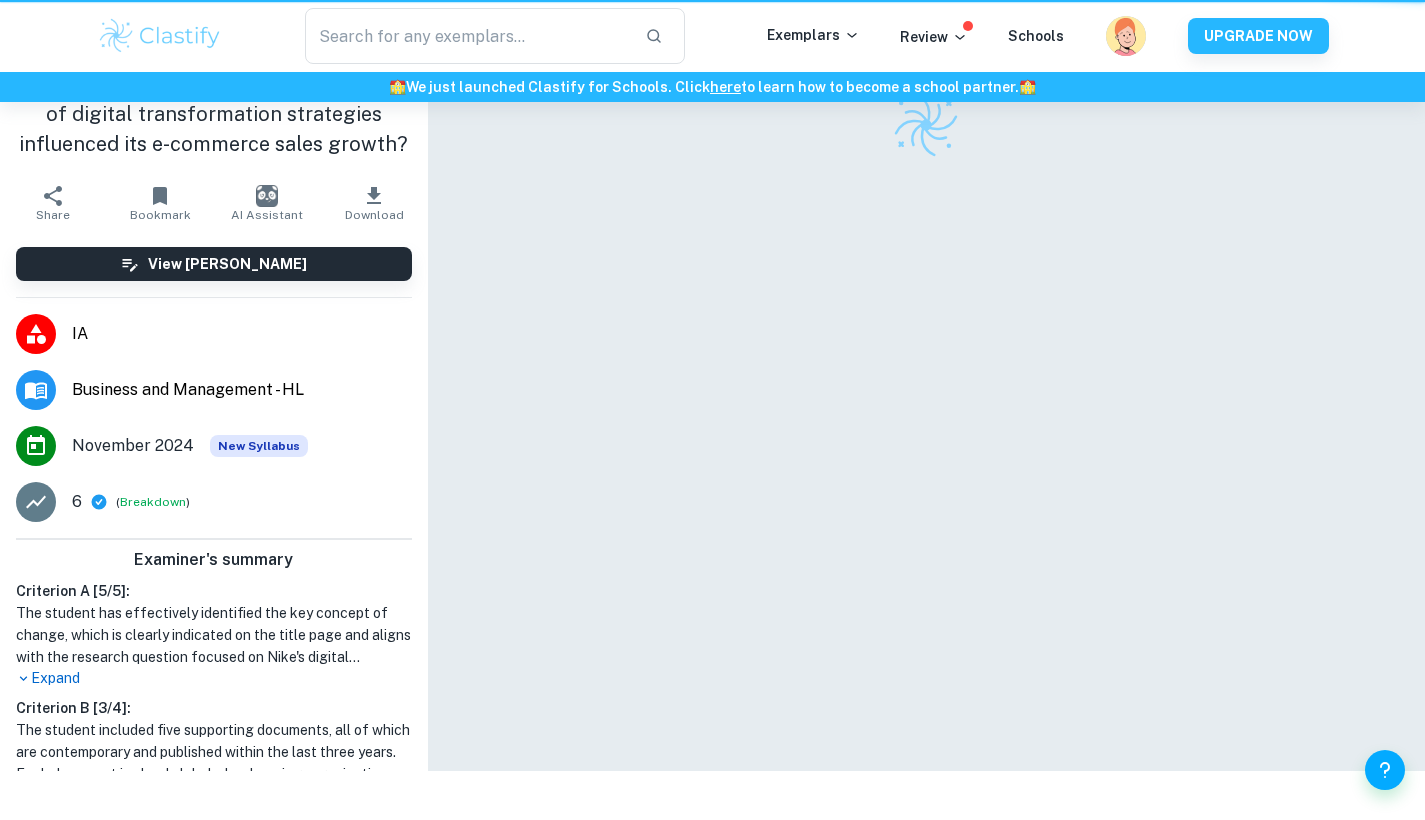 scroll, scrollTop: 0, scrollLeft: 0, axis: both 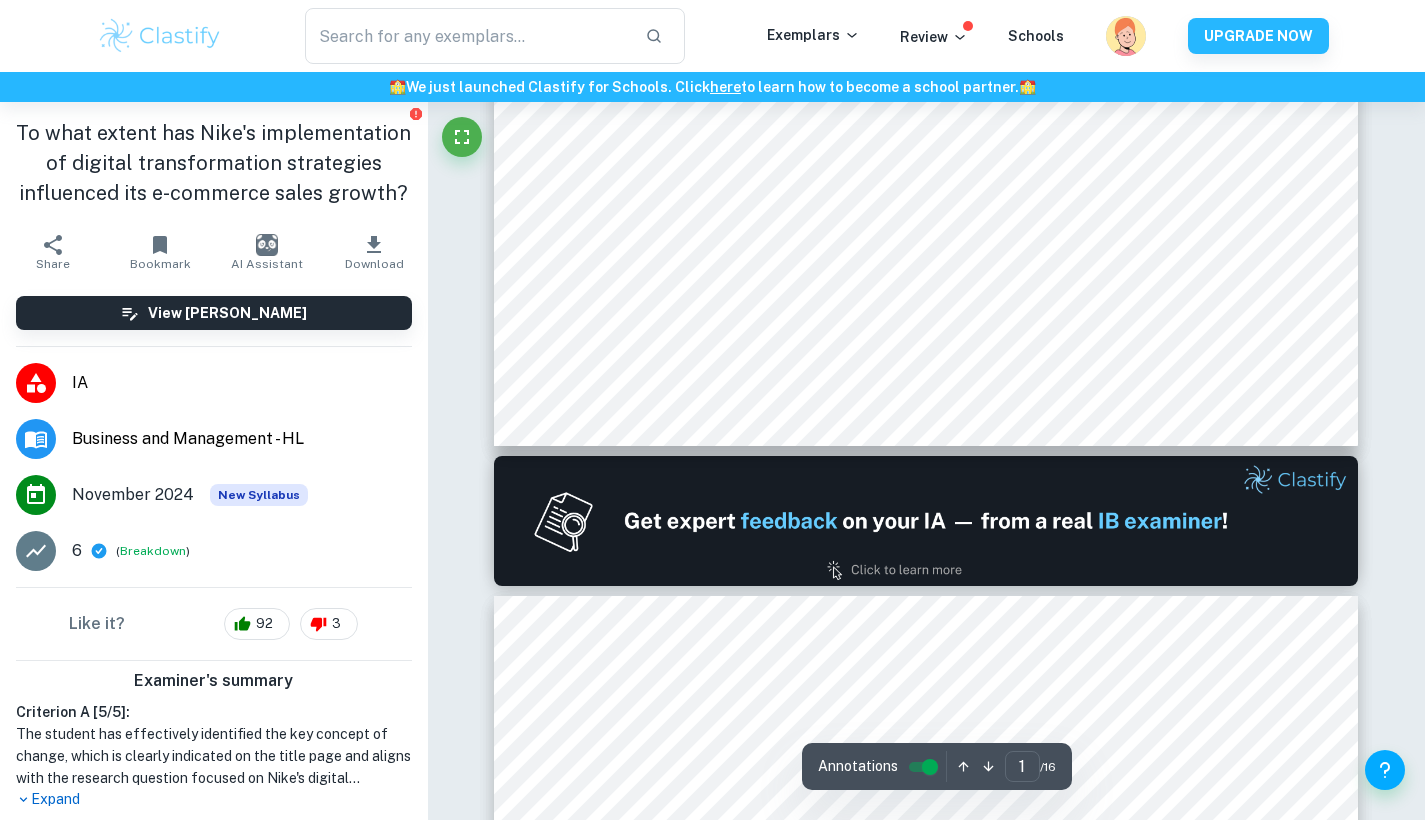 type on "2" 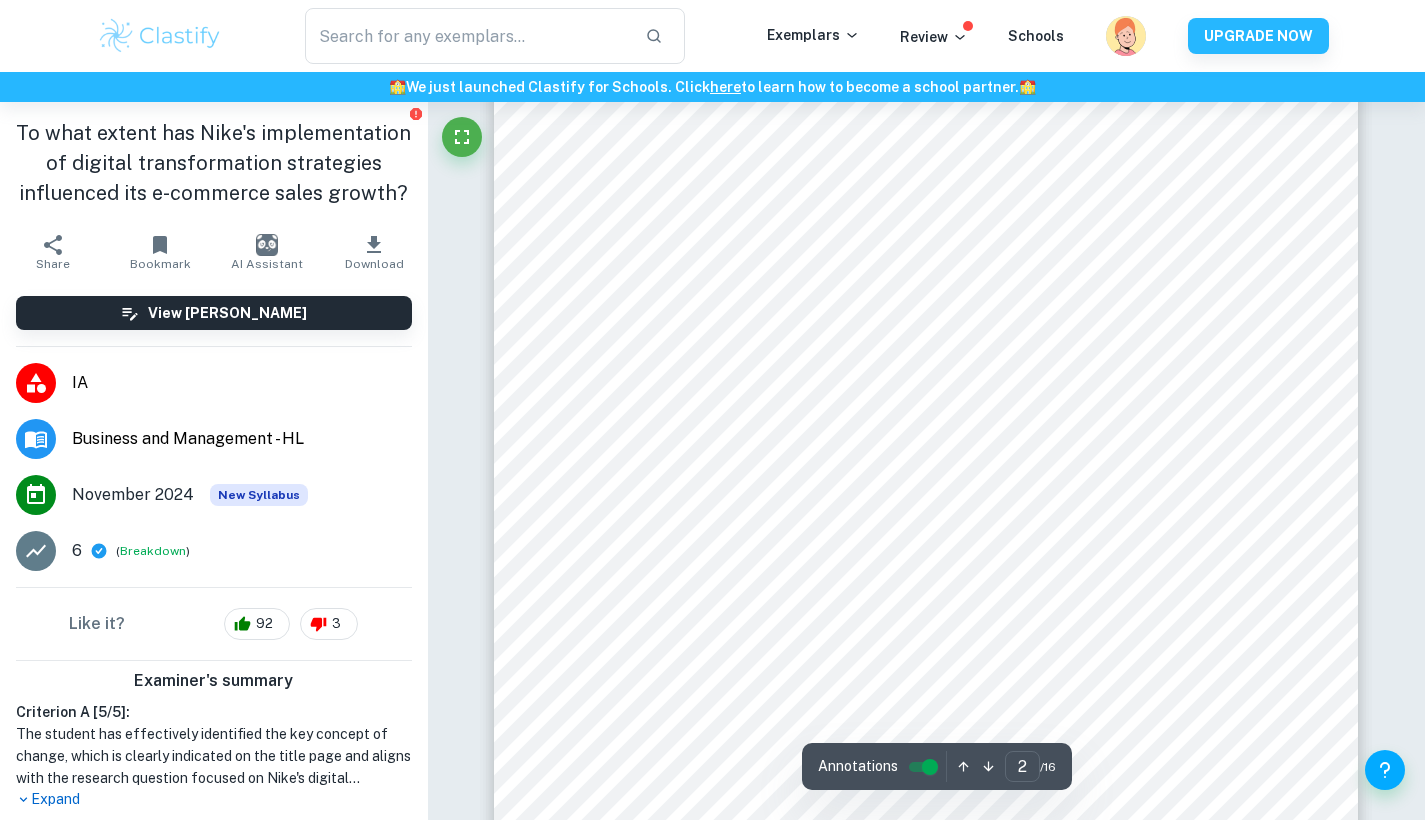 scroll, scrollTop: 1373, scrollLeft: 0, axis: vertical 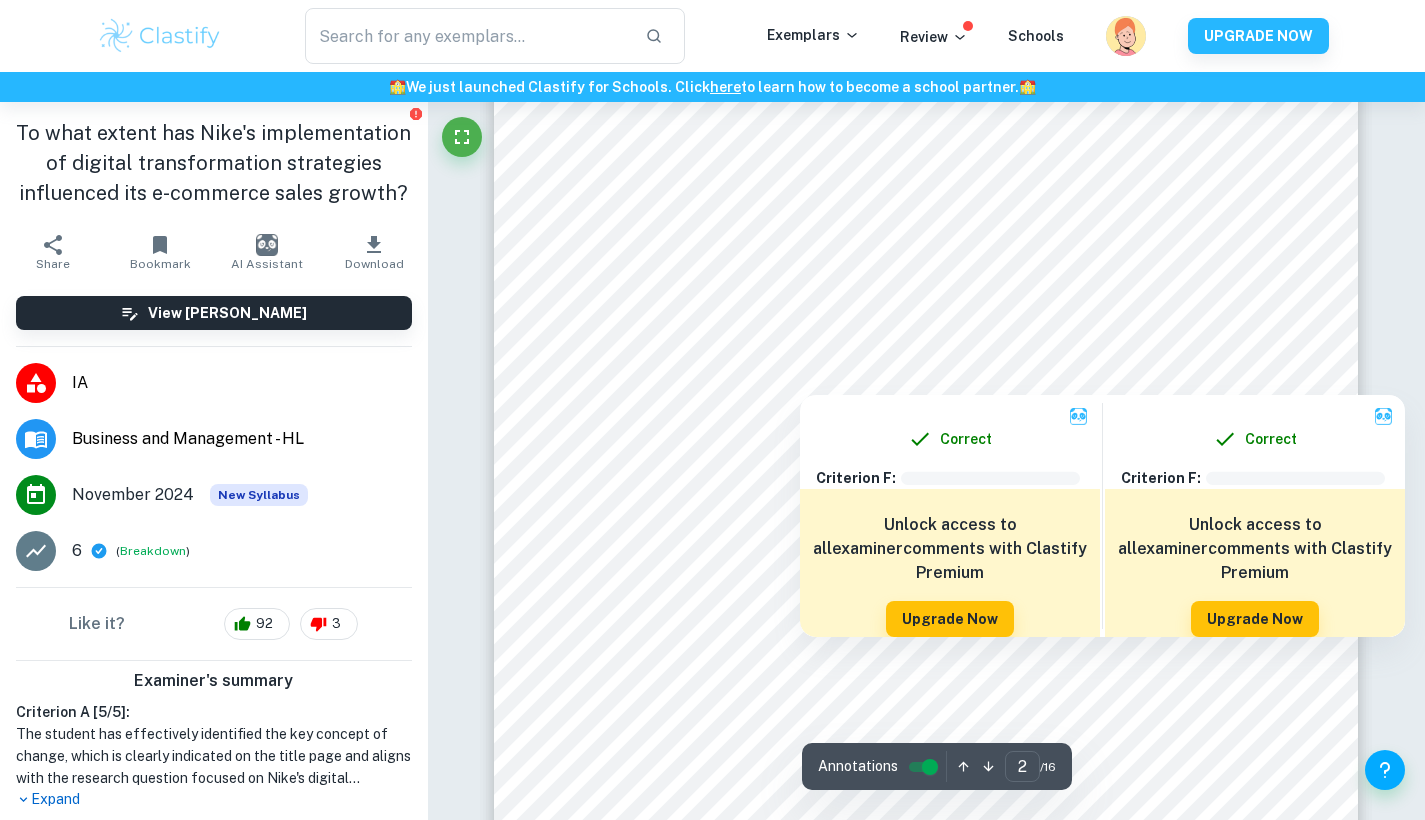 click at bounding box center [934, 280] 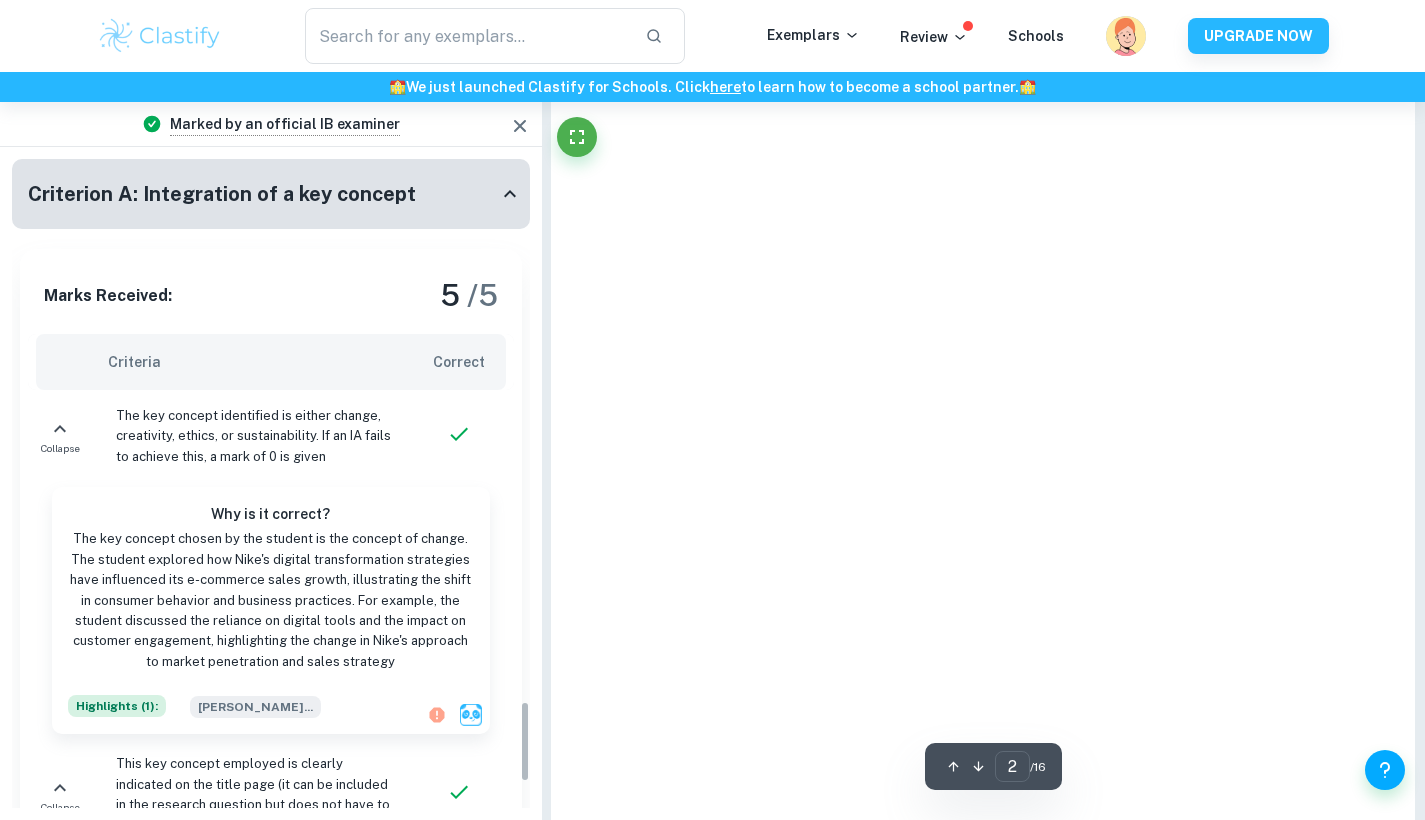 drag, startPoint x: 787, startPoint y: 283, endPoint x: 668, endPoint y: 271, distance: 119.60351 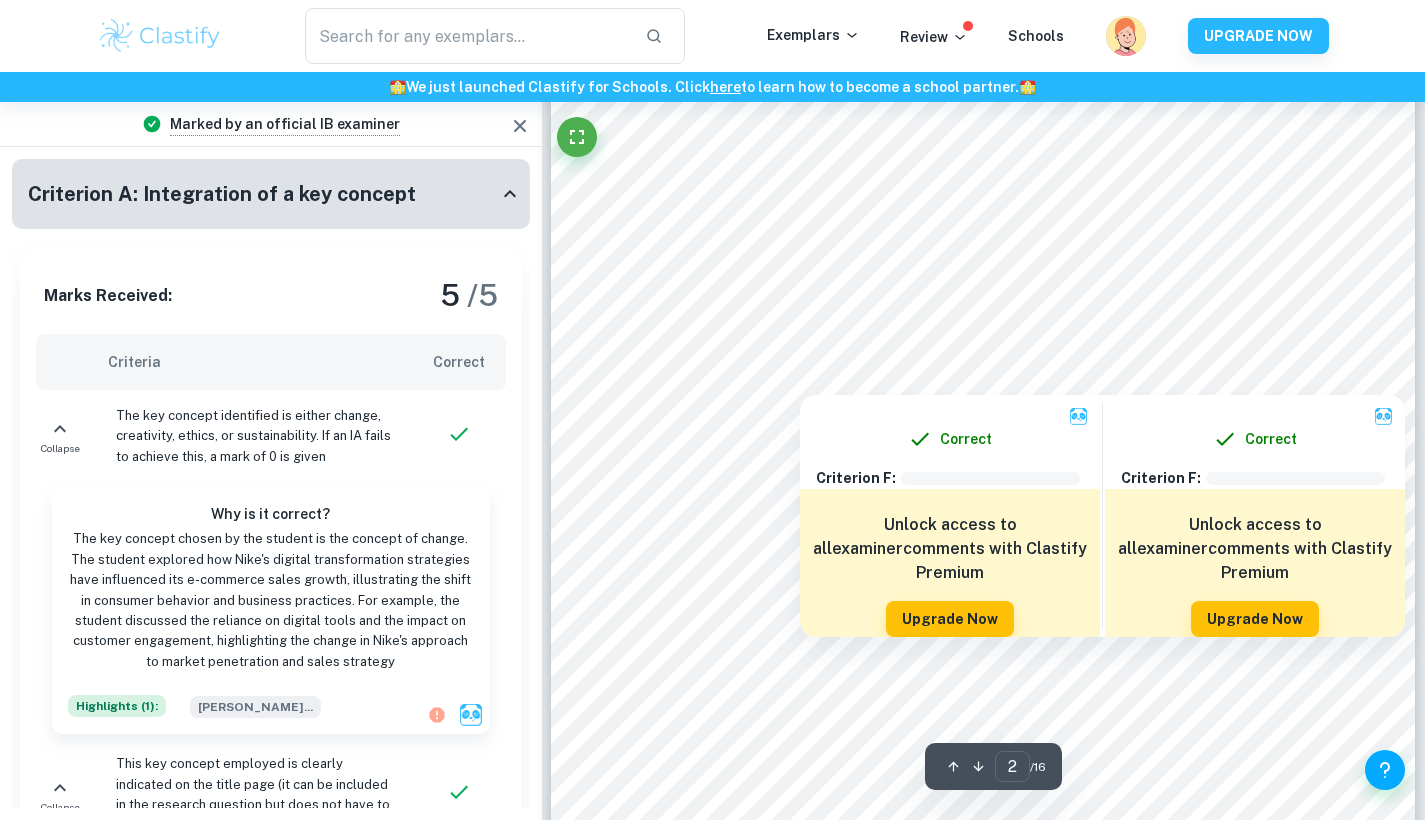 scroll, scrollTop: 4333, scrollLeft: 0, axis: vertical 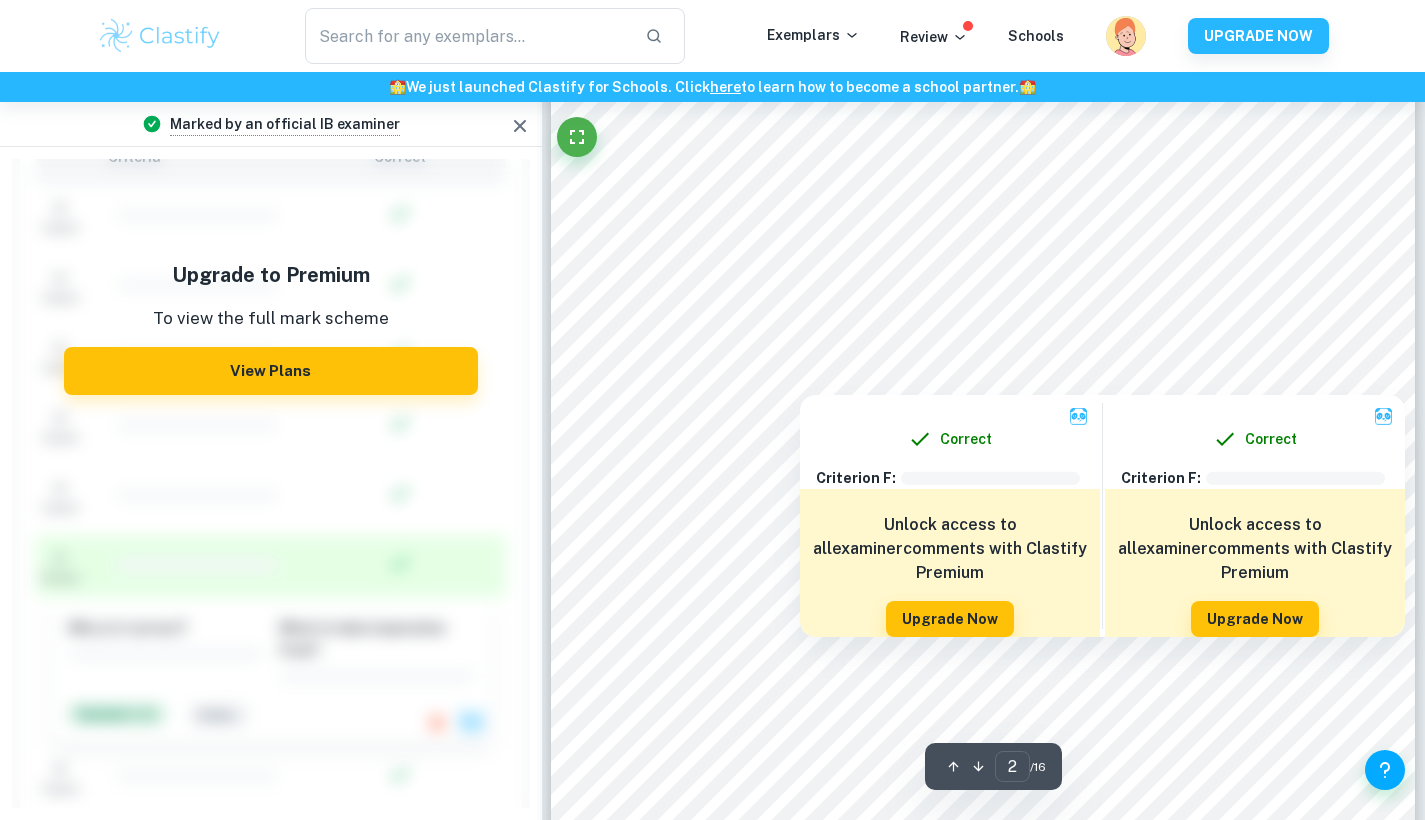 click at bounding box center (991, 280) 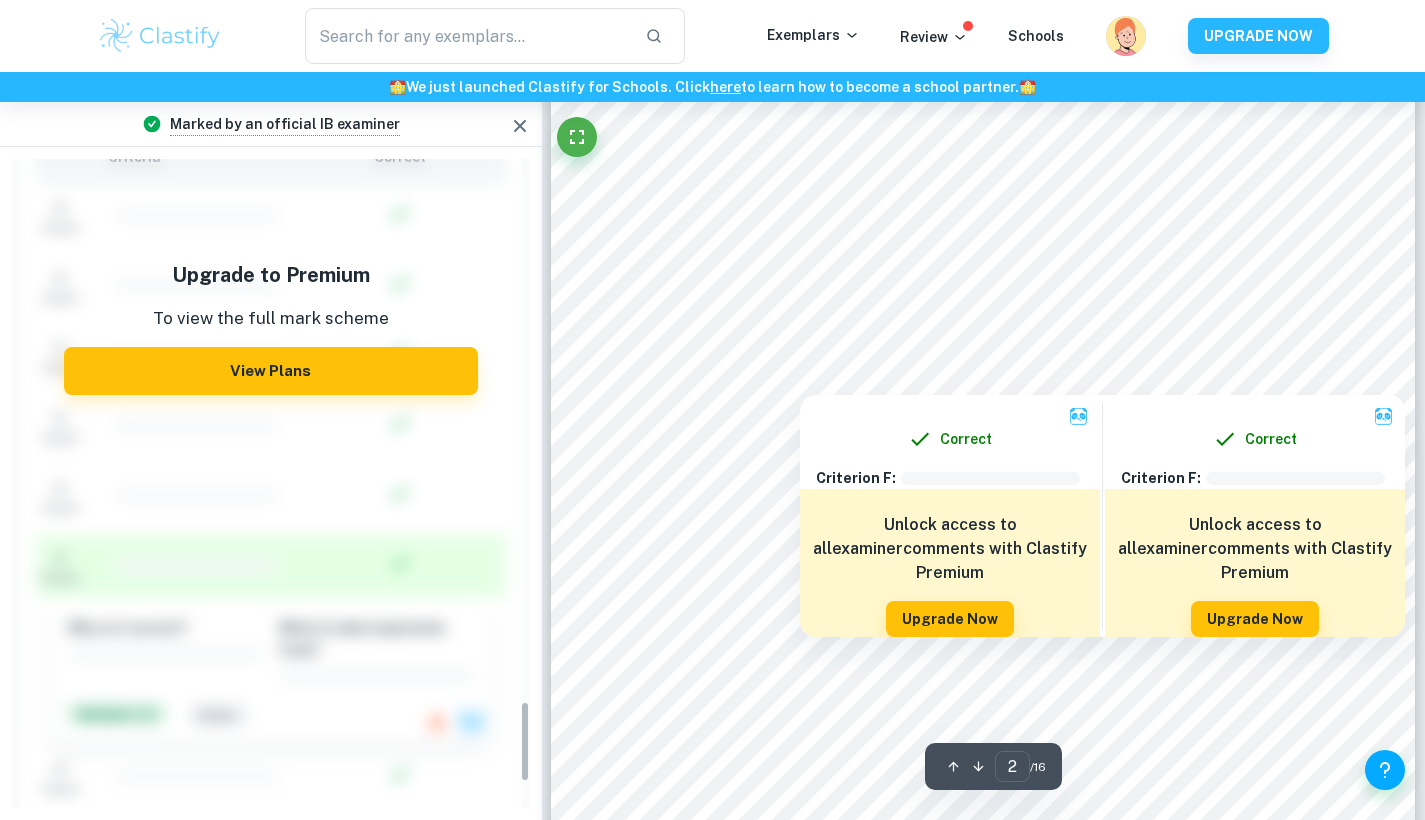scroll, scrollTop: 4334, scrollLeft: 0, axis: vertical 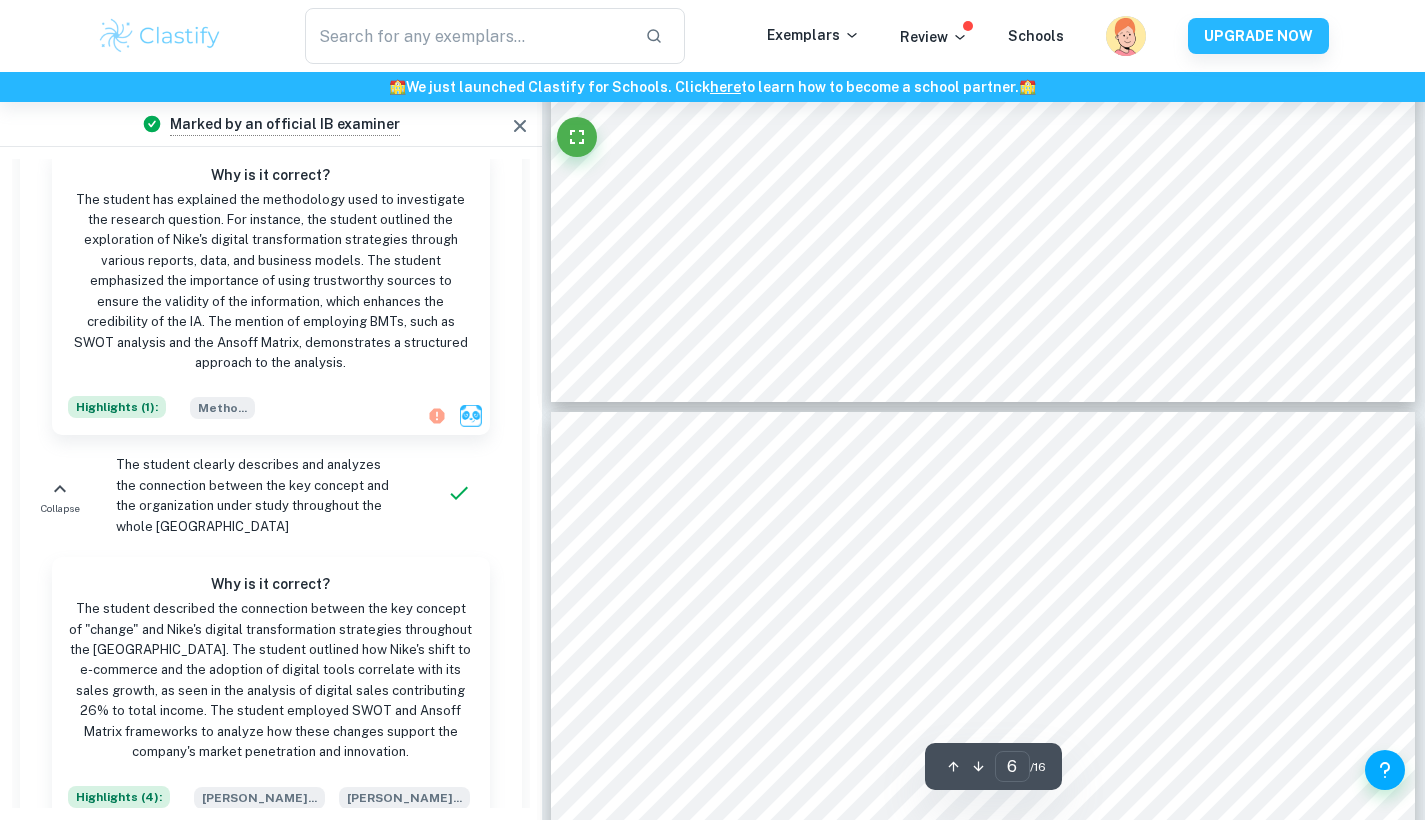 type on "5" 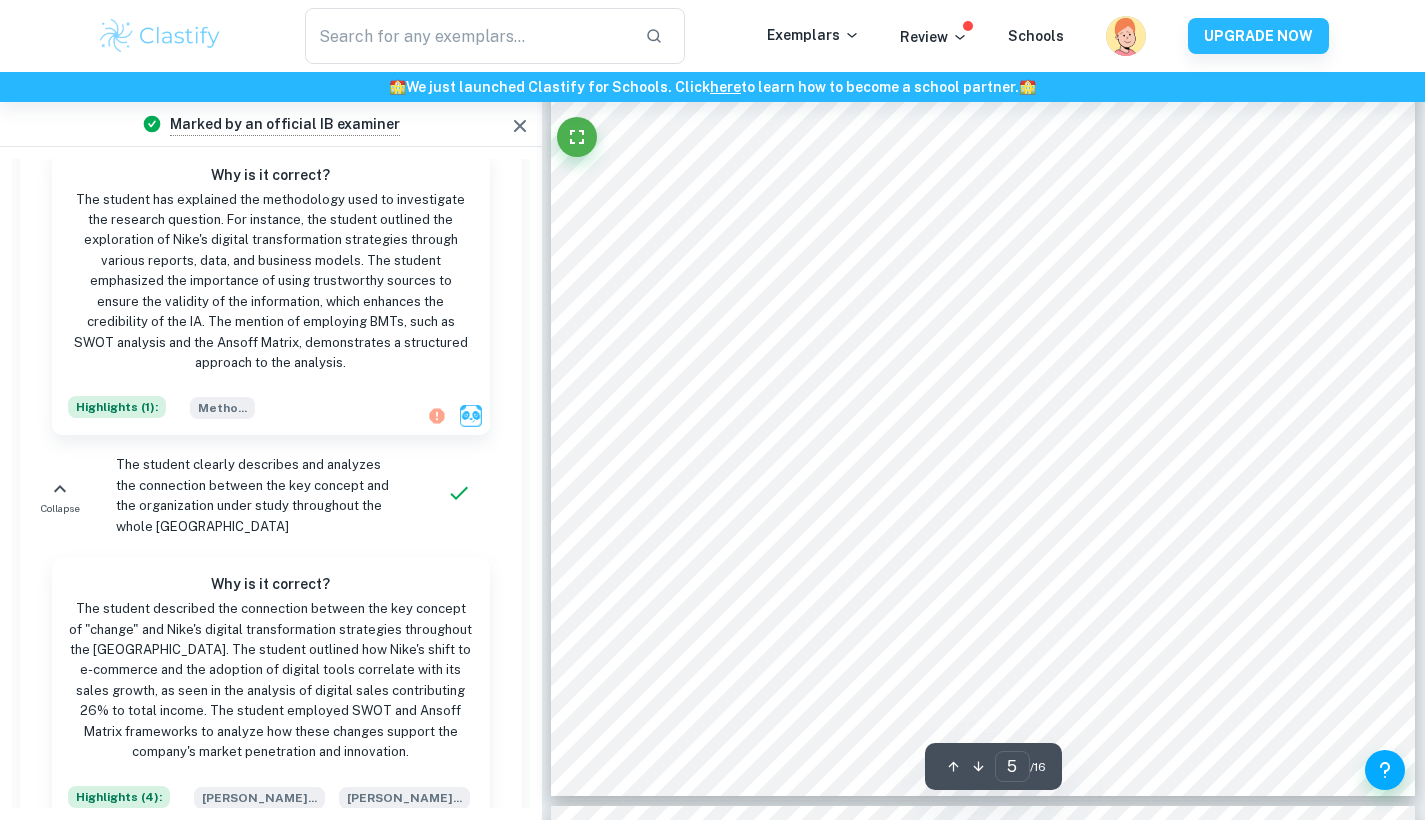 scroll, scrollTop: 4919, scrollLeft: 0, axis: vertical 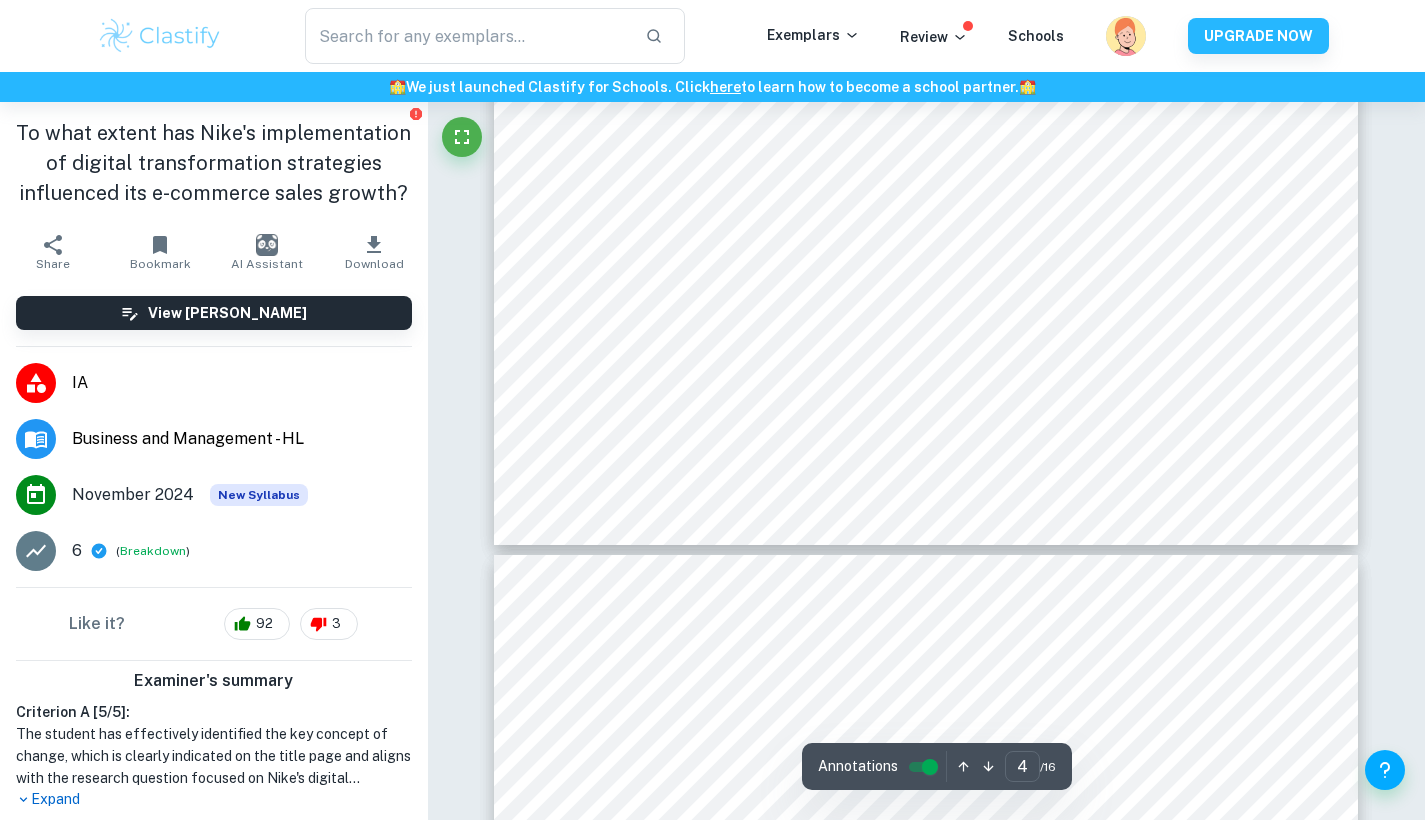 type on "5" 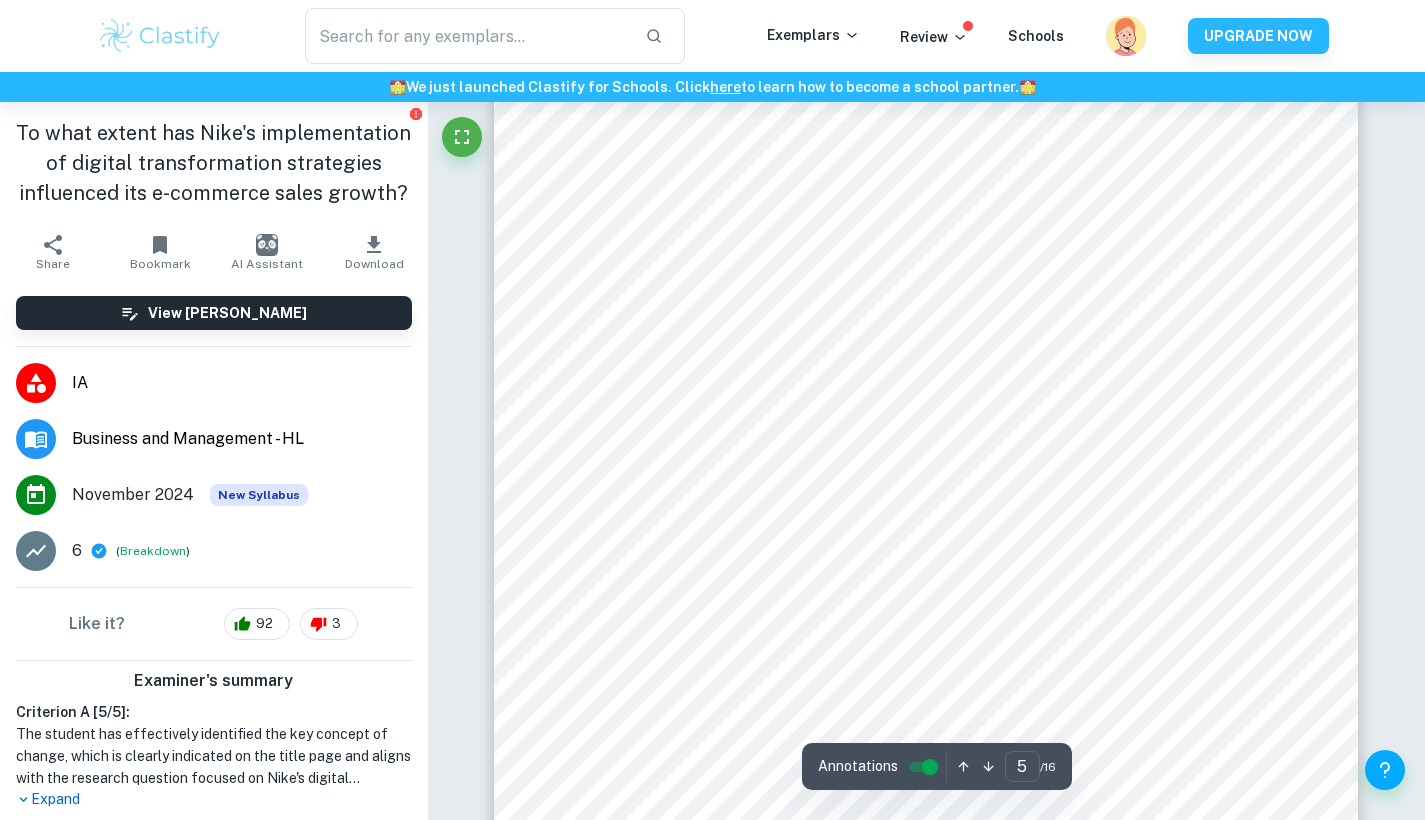 scroll, scrollTop: 5205, scrollLeft: 0, axis: vertical 